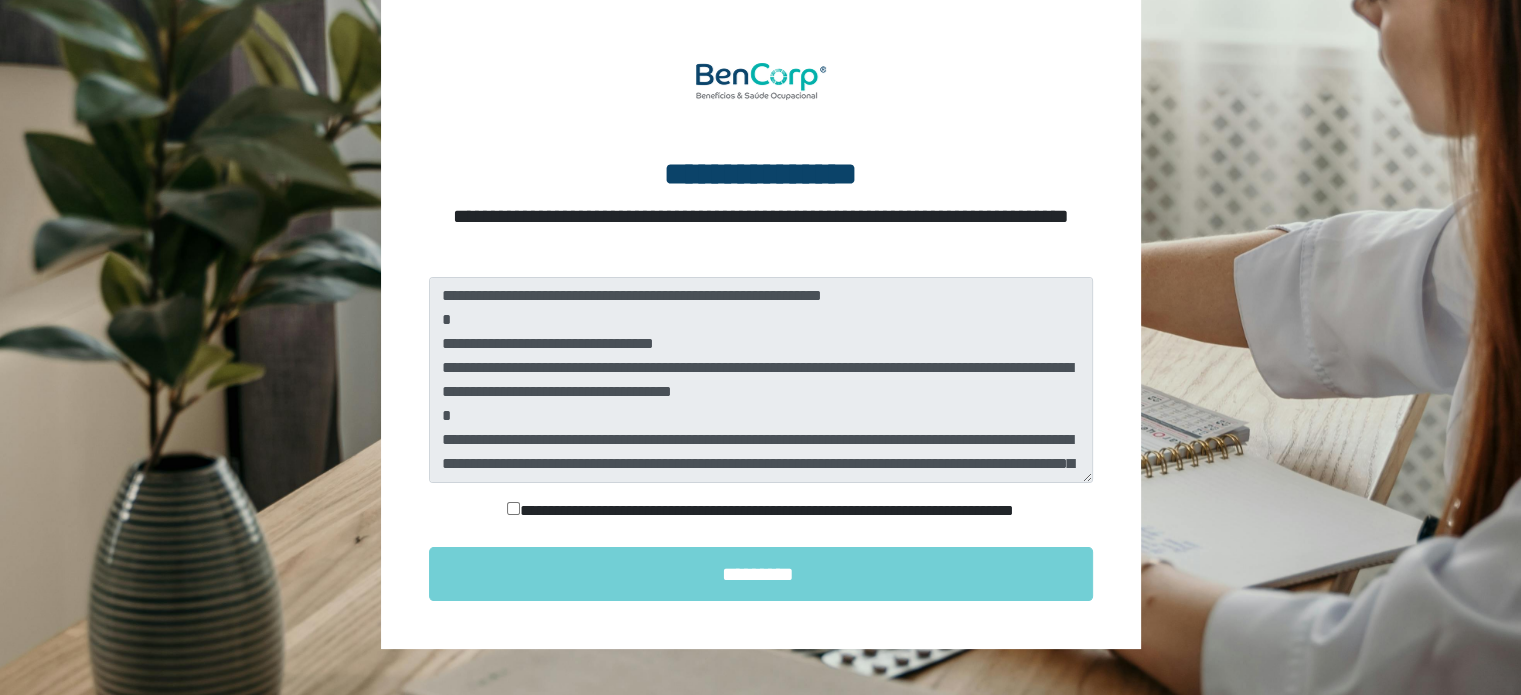 scroll, scrollTop: 168, scrollLeft: 0, axis: vertical 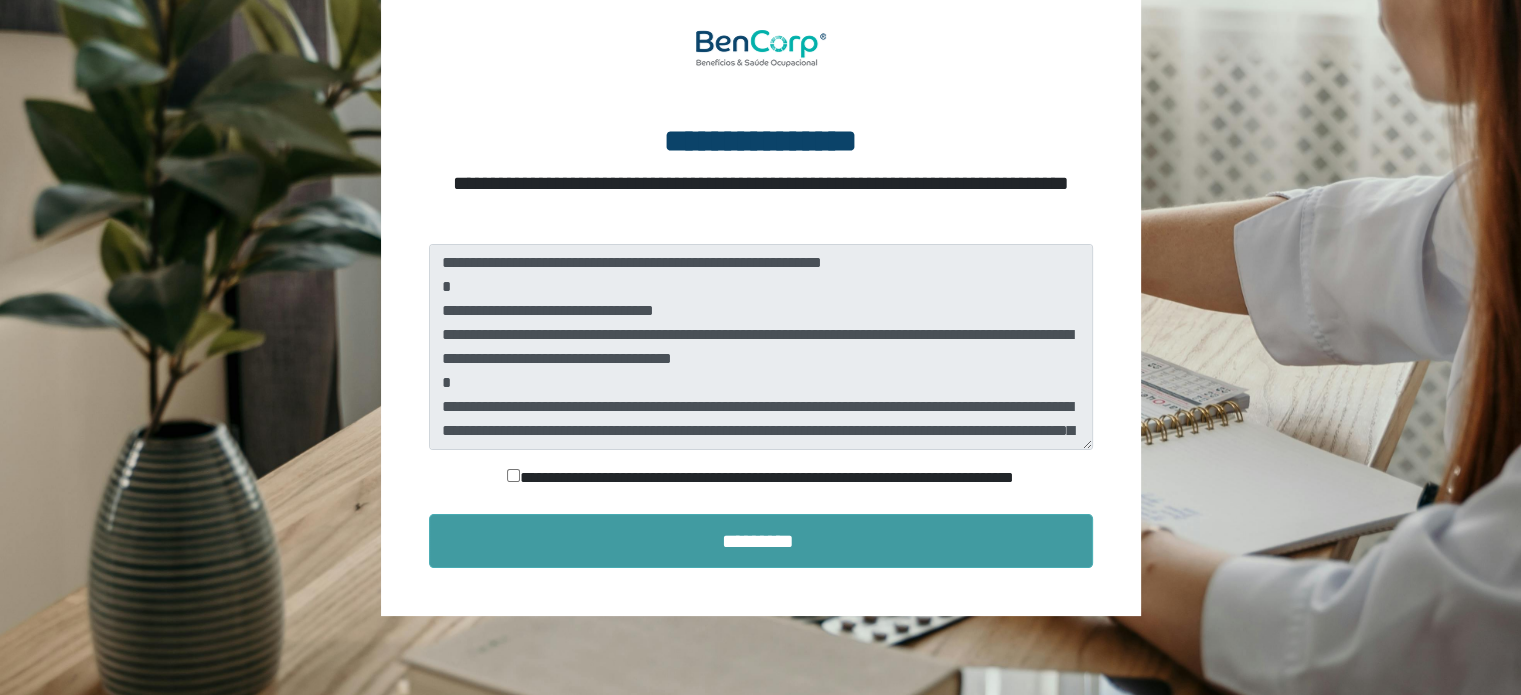 click on "*********" at bounding box center (761, 541) 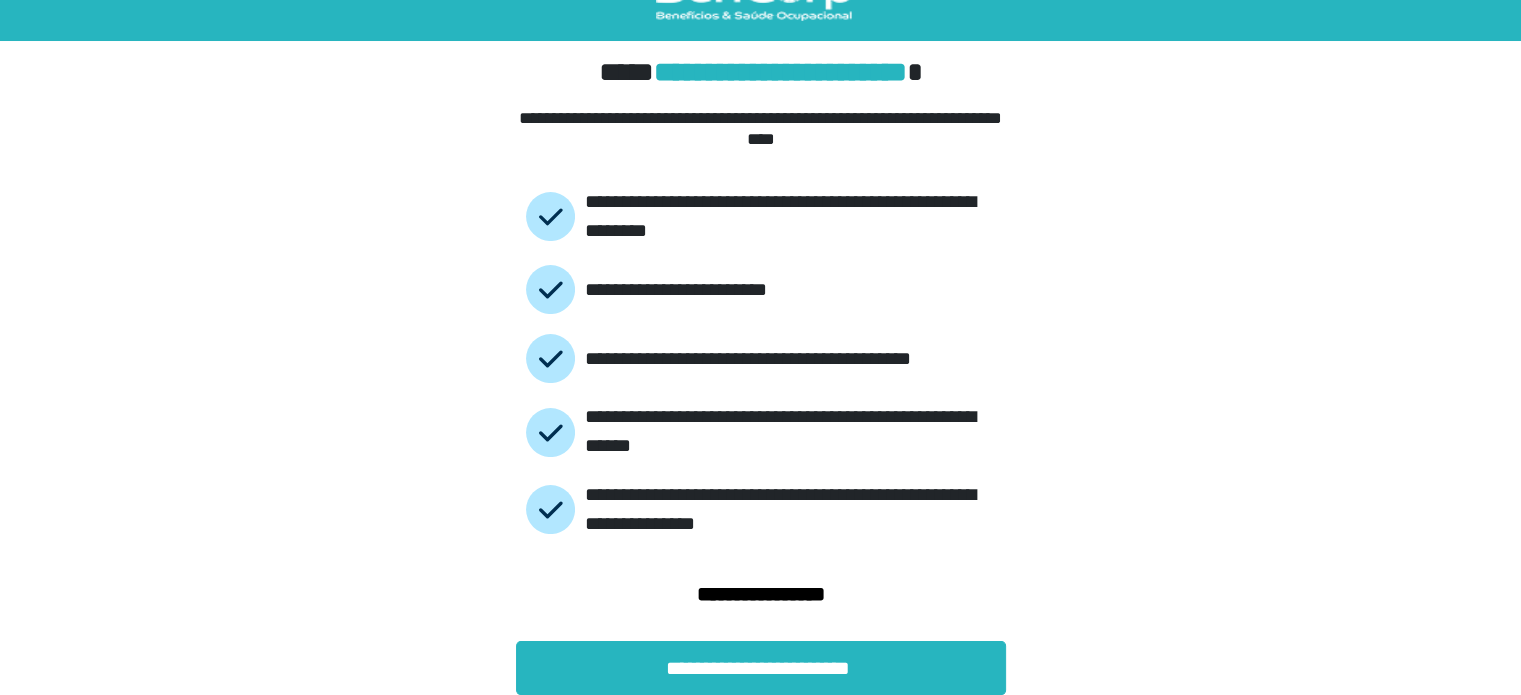 scroll, scrollTop: 46, scrollLeft: 0, axis: vertical 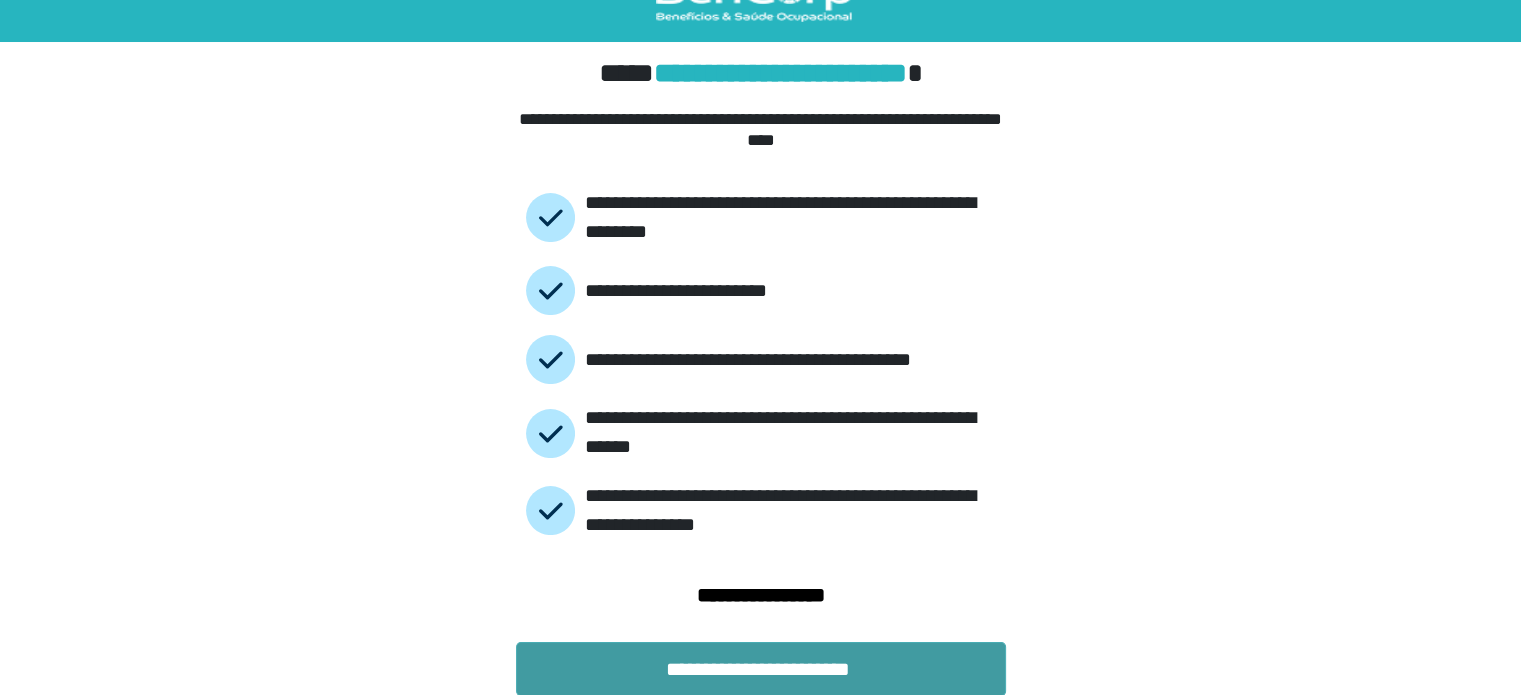 click on "**********" at bounding box center [761, 669] 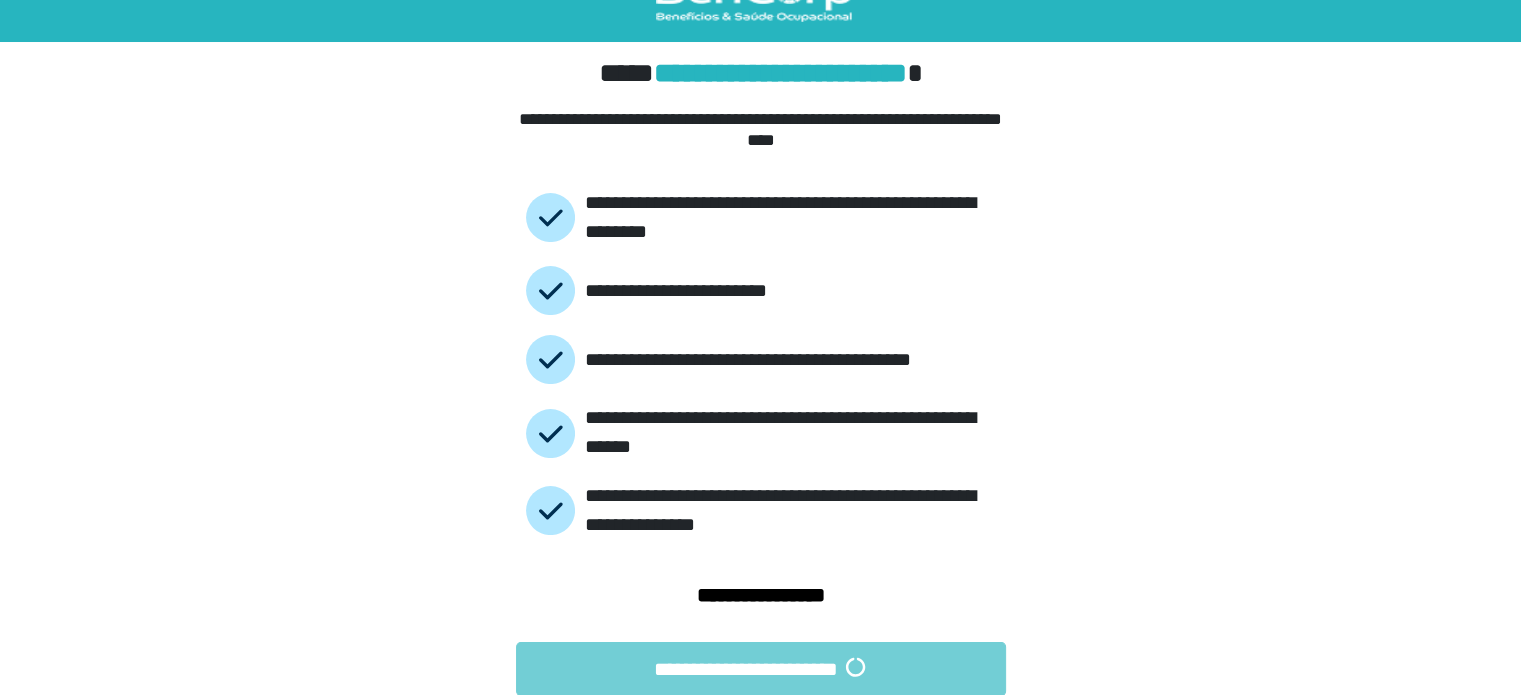 scroll, scrollTop: 0, scrollLeft: 0, axis: both 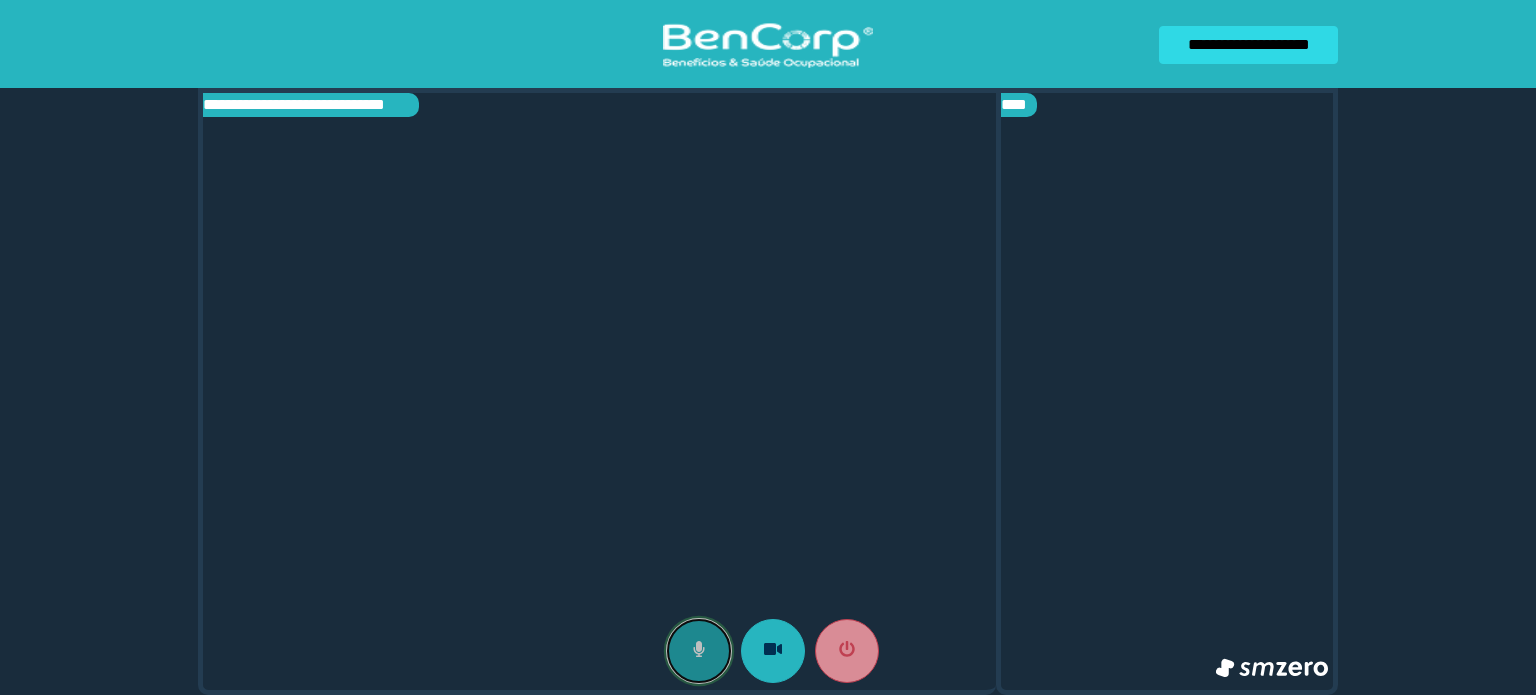 click at bounding box center [699, 651] 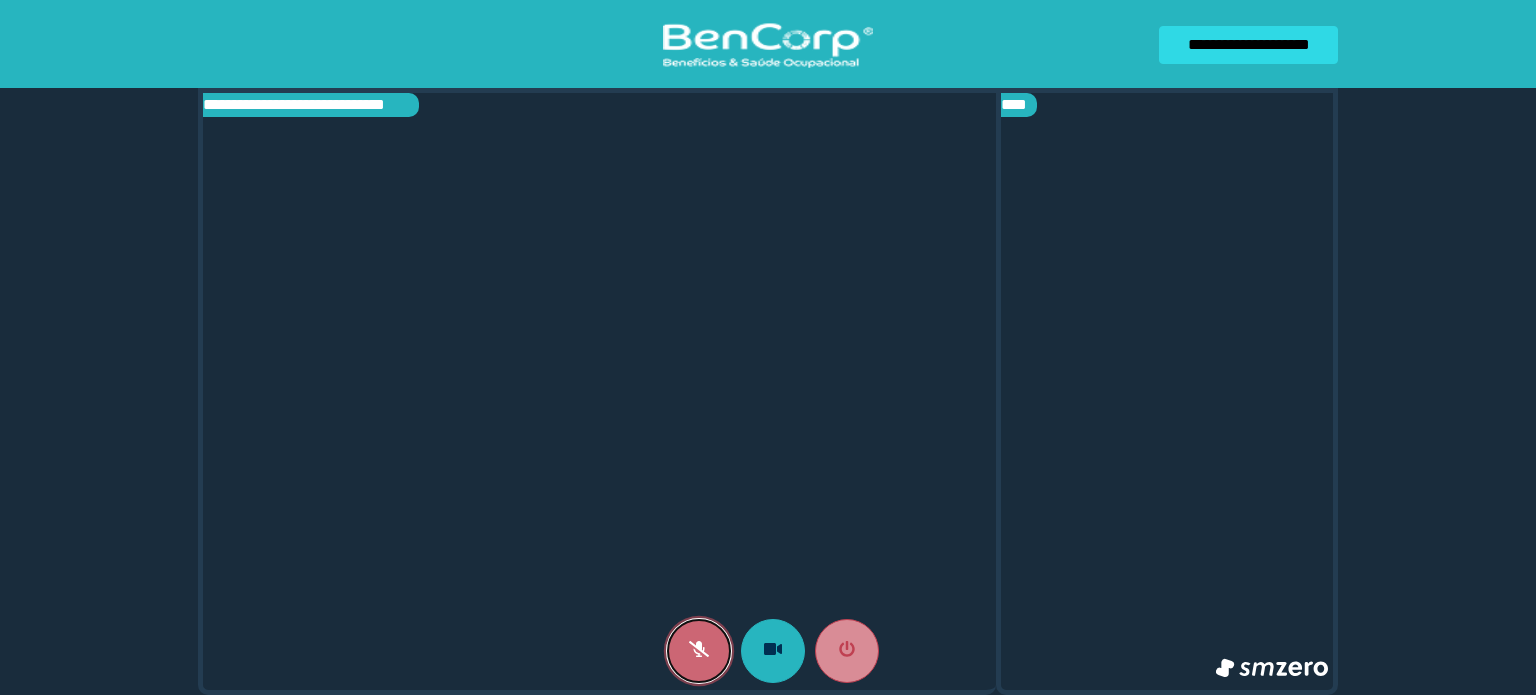 click at bounding box center [699, 651] 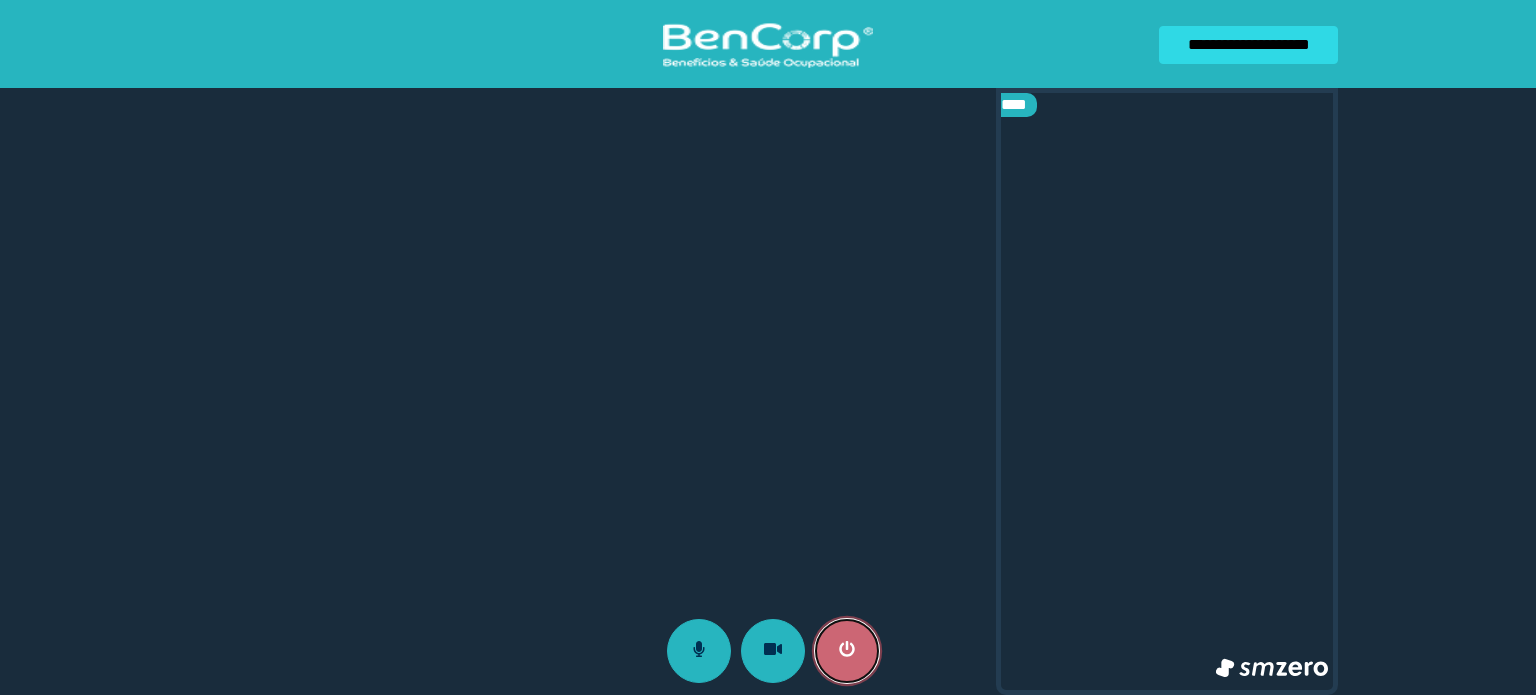 click 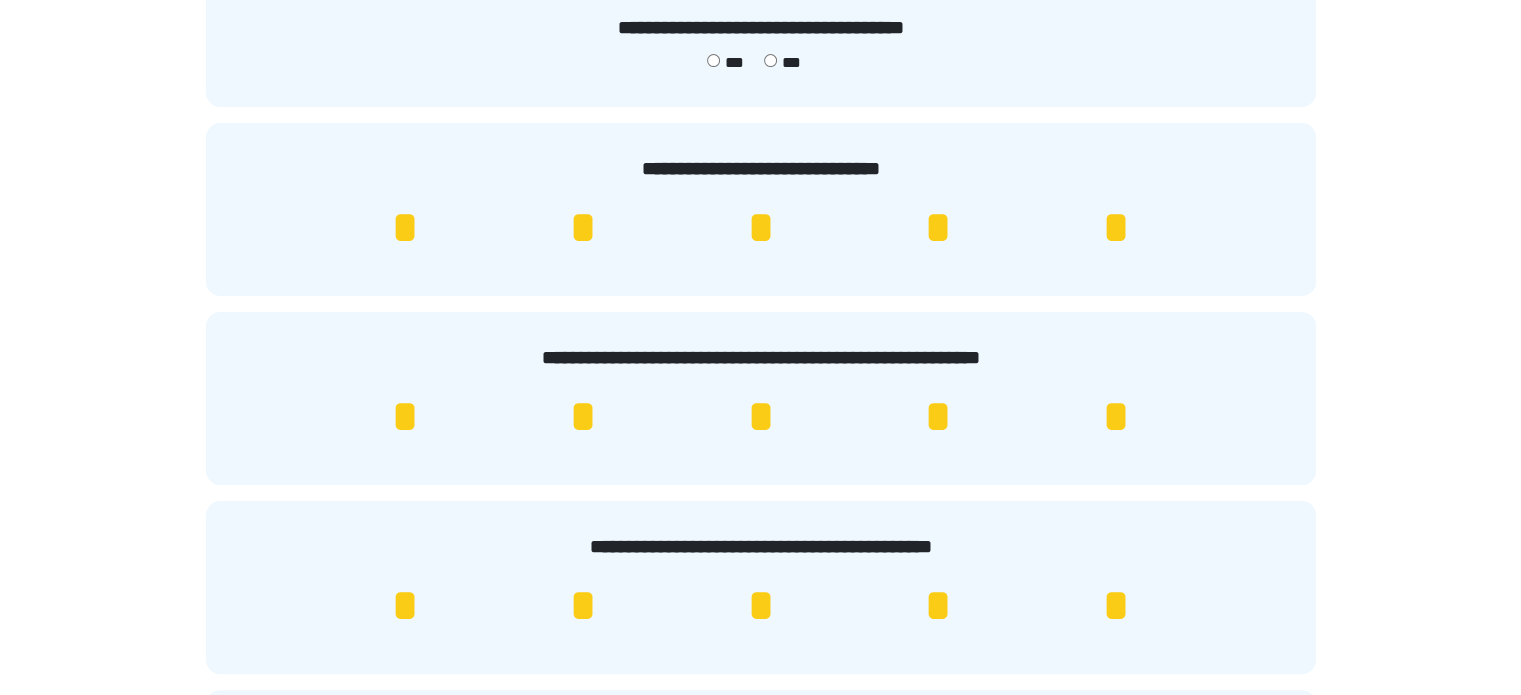 scroll, scrollTop: 376, scrollLeft: 0, axis: vertical 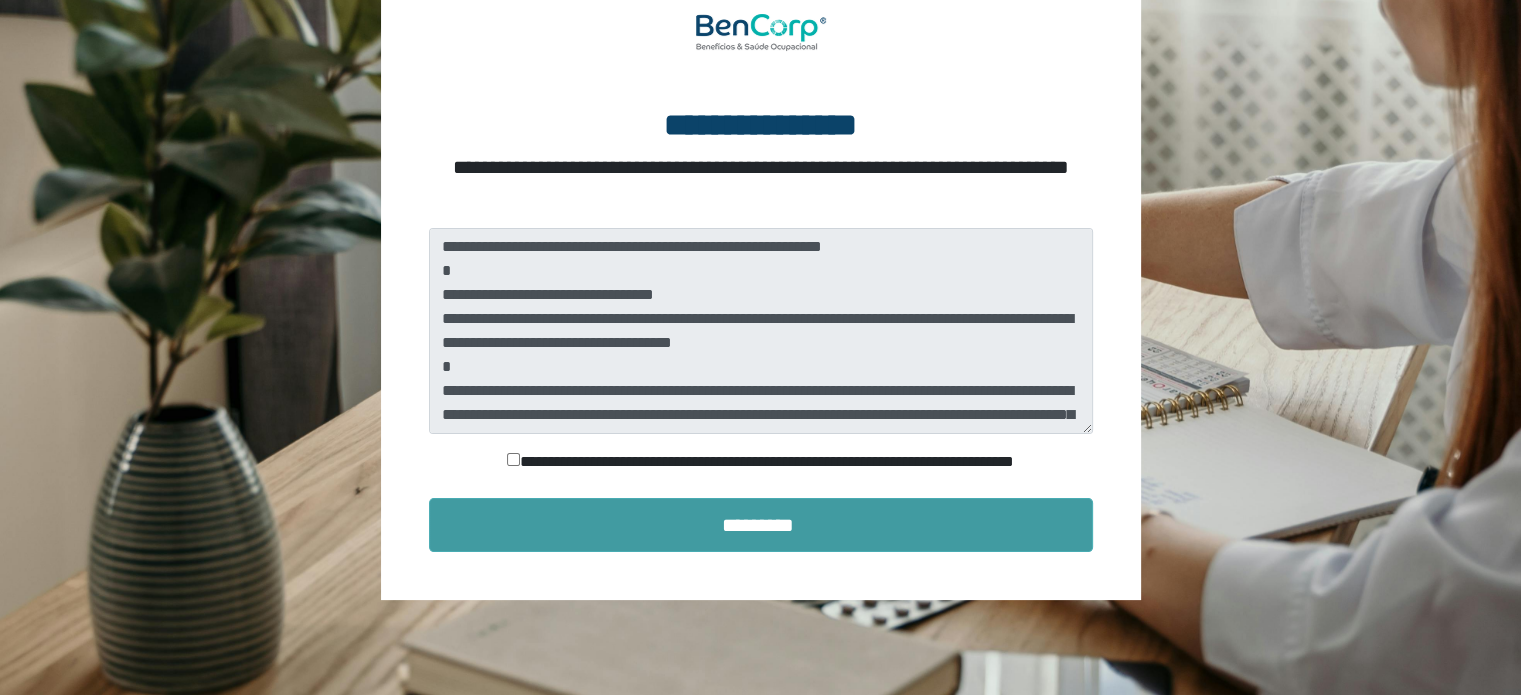 click on "*********" at bounding box center [761, 525] 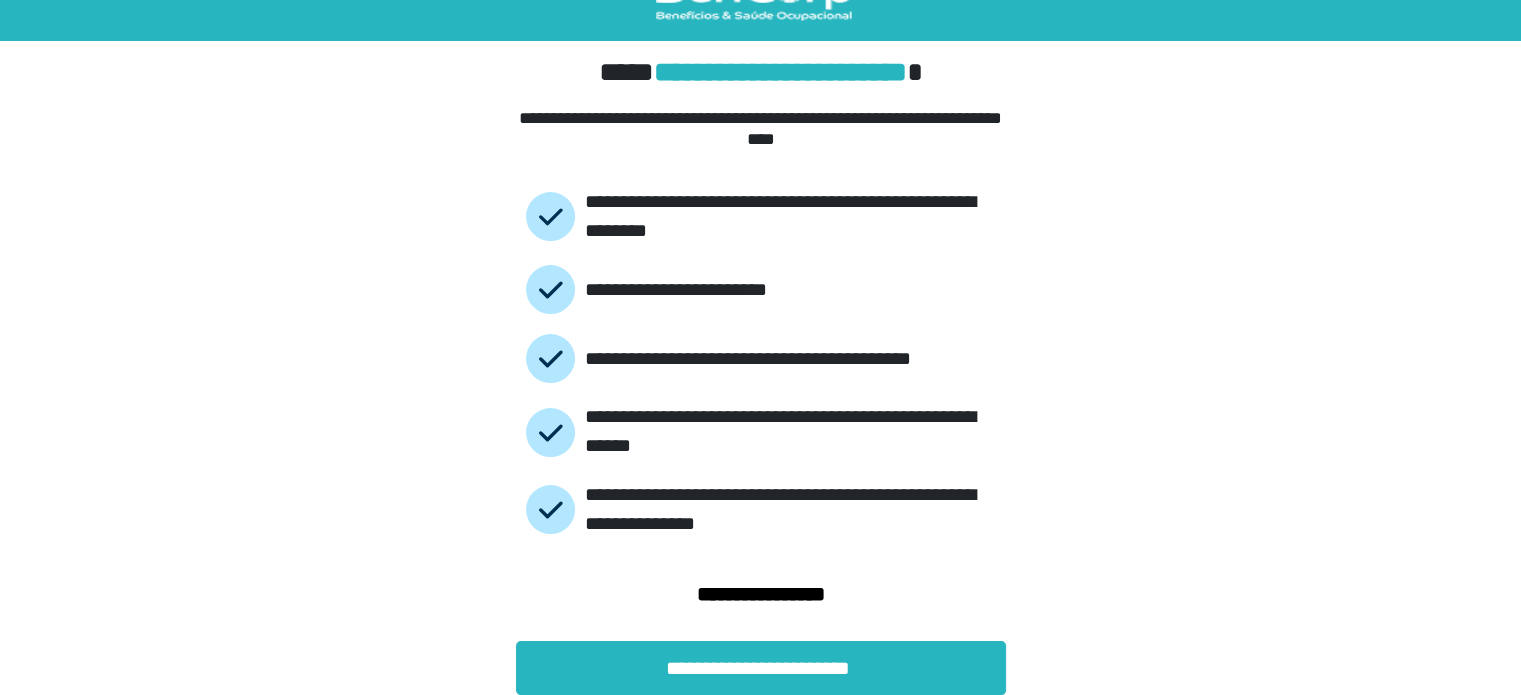 scroll, scrollTop: 46, scrollLeft: 0, axis: vertical 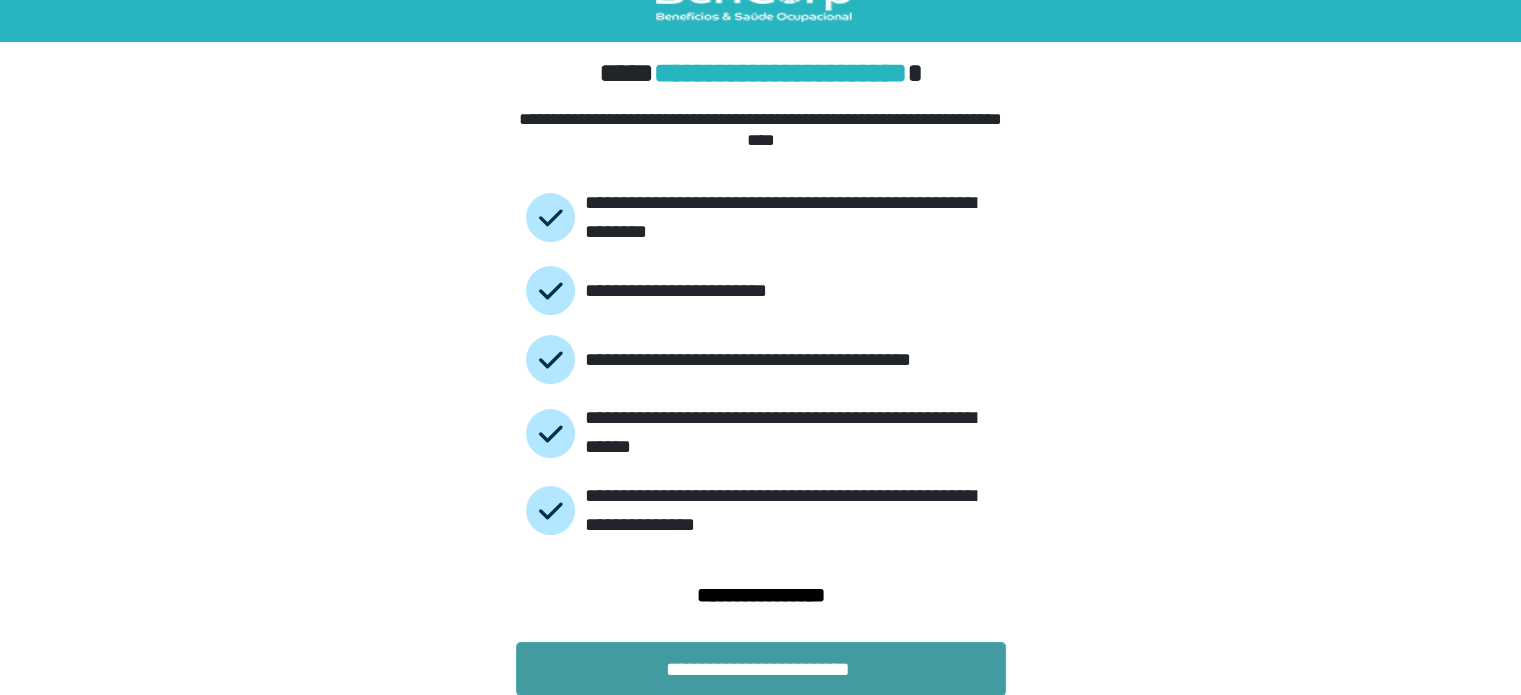 click on "**********" at bounding box center (761, 669) 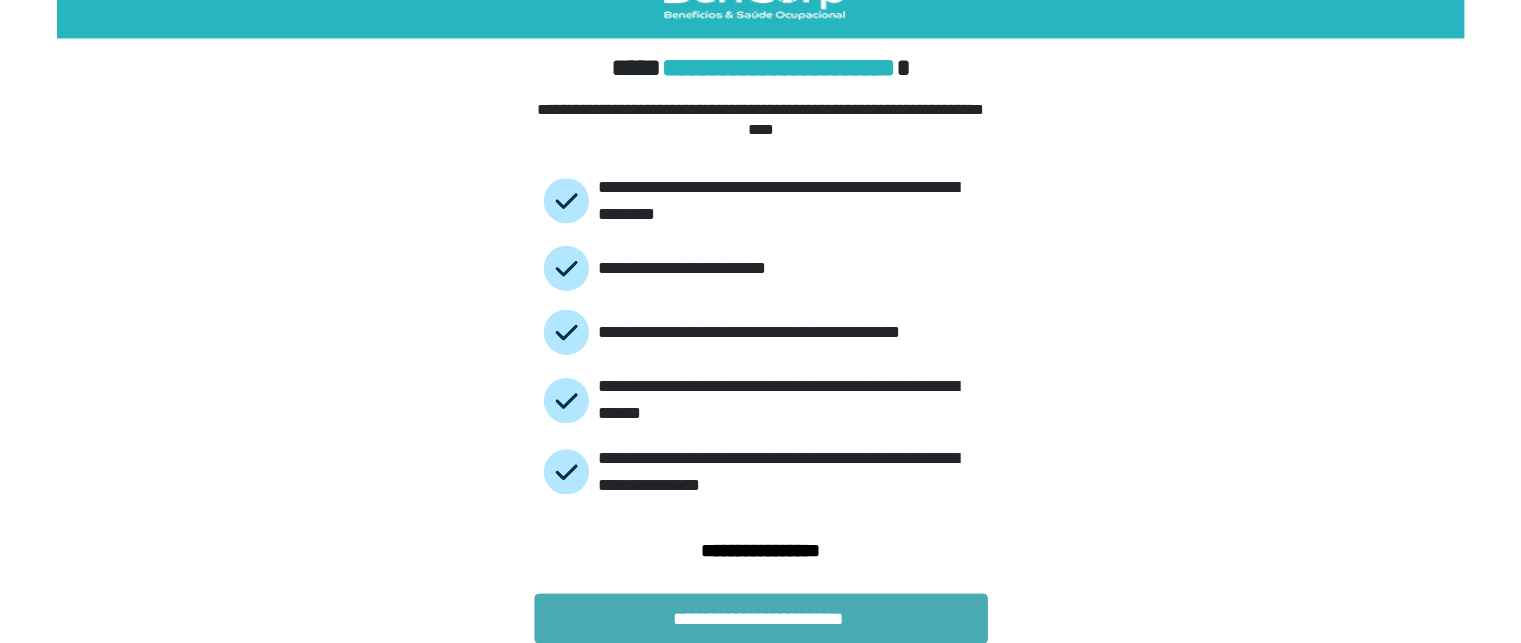 scroll, scrollTop: 0, scrollLeft: 0, axis: both 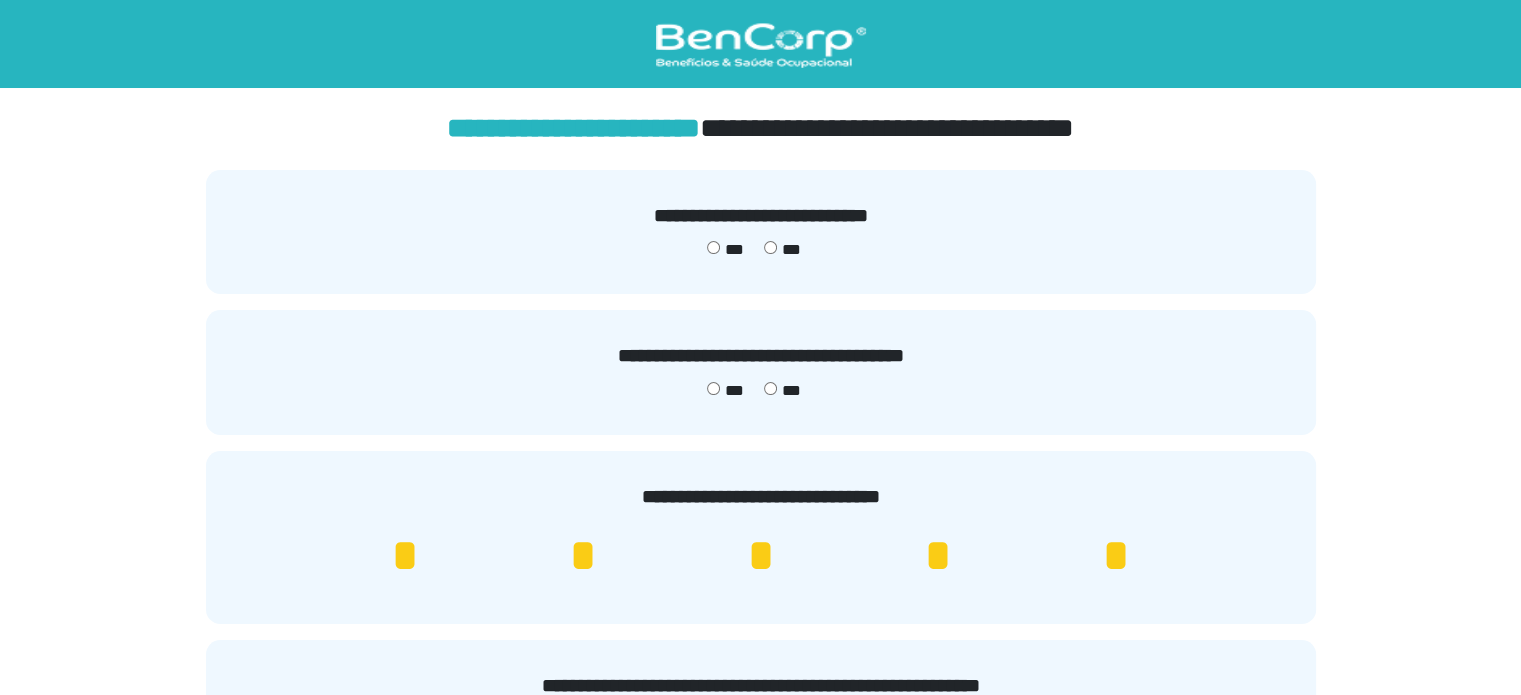 click on "[FIRST] [LAST] [STREET] [CITY] [STATE] [ZIP] [COUNTRY] [COORDINATES] [COORDINATES] [ADDRESS_LINE_2] [ADDRESS_LINE_3] [ADDRESS_LINE_4] [ADDRESS_LINE_5] [ADDRESS_LINE_6] [ADDRESS_LINE_7] [ADDRESS_LINE_8] [ADDRESS_LINE_9] [ADDRESS_LINE_10] [ADDRESS_LINE_11] [ADDRESS_LINE_12] [ADDRESS_LINE_13] [ADDRESS_LINE_14] [ADDRESS_LINE_15] [ADDRESS_LINE_16] [ADDRESS_LINE_17] [ADDRESS_LINE_18] [ADDRESS_LINE_19] [ADDRESS_LINE_20] [ADDRESS_LINE_21] [ADDRESS_LINE_22] [ADDRESS_LINE_23] [ADDRESS_LINE_24] [ADDRESS_LINE_25] [ADDRESS_LINE_26] [ADDRESS_LINE_27] [ADDRESS_LINE_28] [ADDRESS_LINE_29] [ADDRESS_LINE_30] [ADDRESS_LINE_31] [ADDRESS_LINE_32] [ADDRESS_LINE_33] [ADDRESS_LINE_34] [ADDRESS_LINE_35] [ADDRESS_LINE_36] [ADDRESS_LINE_37] [ADDRESS_LINE_38] [ADDRESS_LINE_39] [ADDRESS_LINE_40] [ADDRESS_LINE_41] [ADDRESS_LINE_42] [ADDRESS_LINE_43] [ADDRESS_LINE_44] [ADDRESS_LINE_45] [ADDRESS_LINE_46] [ADDRESS_LINE_47] [ADDRESS_LINE_48] [ADDRESS_LINE_49] [ADDRESS_LINE_50] [ADDRESS_LINE_51] [ADDRESS_LINE_52] [ADDRESS_LINE_53] [ADDRESS_LINE_54] [ADDRESS_LINE_55] [ADDRESS_LINE_56] [ADDRESS_LINE_57] [ADDRESS_LINE_58] [ADDRESS_LINE_59] [ADDRESS_LINE_60] [ADDRESS_LINE_61] [ADDRESS_LINE_62] [ADDRESS_LINE_63] [ADDRESS_LINE_64] [ADDRESS_LINE_65] [ADDRESS_LINE_66] [ADDRESS_LINE_67] [ADDRESS_LINE_68] [ADDRESS_LINE_69] [ADDRESS_LINE_70] [ADDRESS_LINE_71] [ADDRESS_LINE_72] [ADDRESS_LINE_73] [ADDRESS_LINE_74] [ADDRESS_LINE_75] [ADDRESS_LINE_76] [ADDRESS_LINE_77] [ADDRESS_LINE_78] [ADDRESS_LINE_79] [ADDRESS_LINE_80] [ADDRESS_LINE_81] [ADDRESS_LINE_82] [ADDRESS_LINE_83] [ADDRESS_LINE_84] [ADDRESS_LINE_85] [ADDRESS_LINE_86] [ADDRESS_LINE_87] [ADDRESS_LINE_88] [ADDRESS_LINE_89] [ADDRESS_LINE_90] [ADDRESS_LINE_91] [ADDRESS_LINE_92] [ADDRESS_LINE_93] [ADDRESS_LINE_94] [ADDRESS_LINE_95] [ADDRESS_LINE_96] [ADDRESS_LINE_97] [ADDRESS_LINE_98] [ADDRESS_LINE_99] [ADDRESS_LINE_100]" at bounding box center (760, 617) 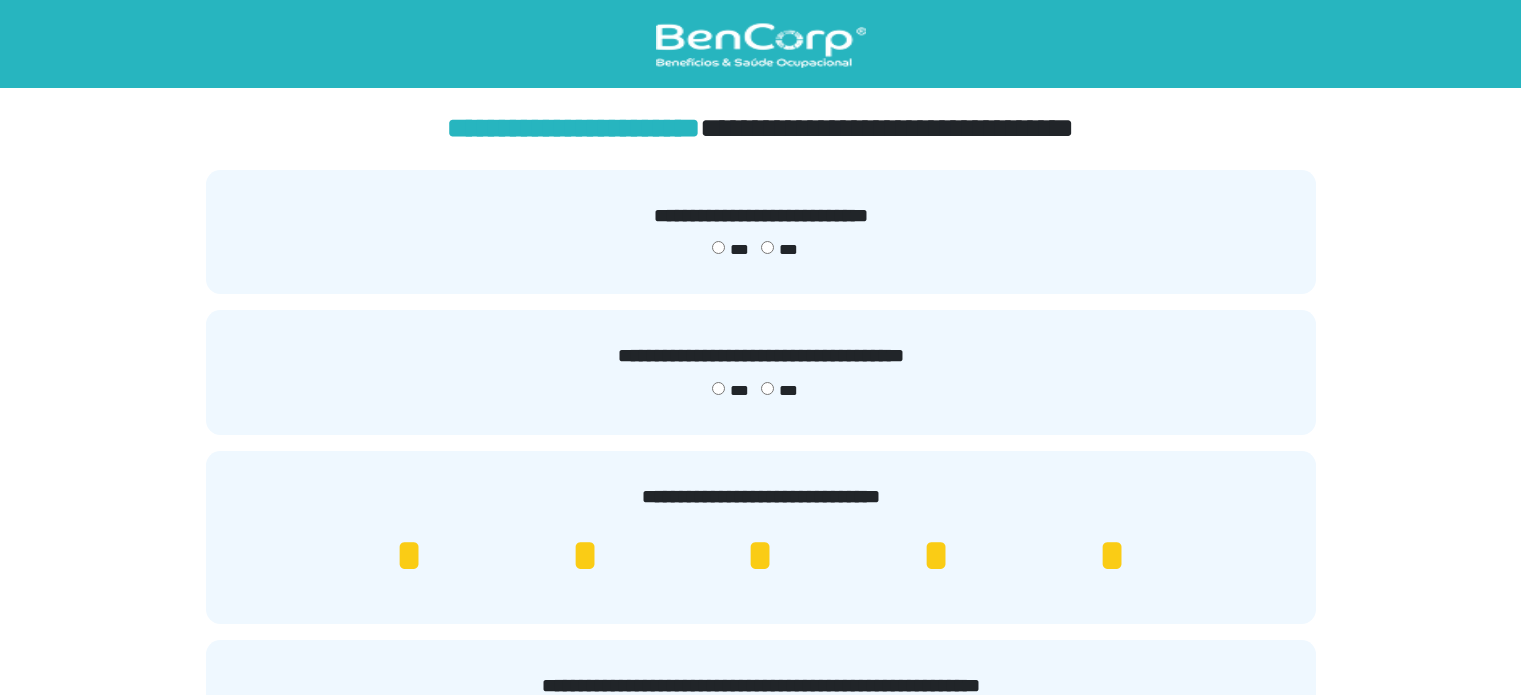 scroll, scrollTop: 0, scrollLeft: 0, axis: both 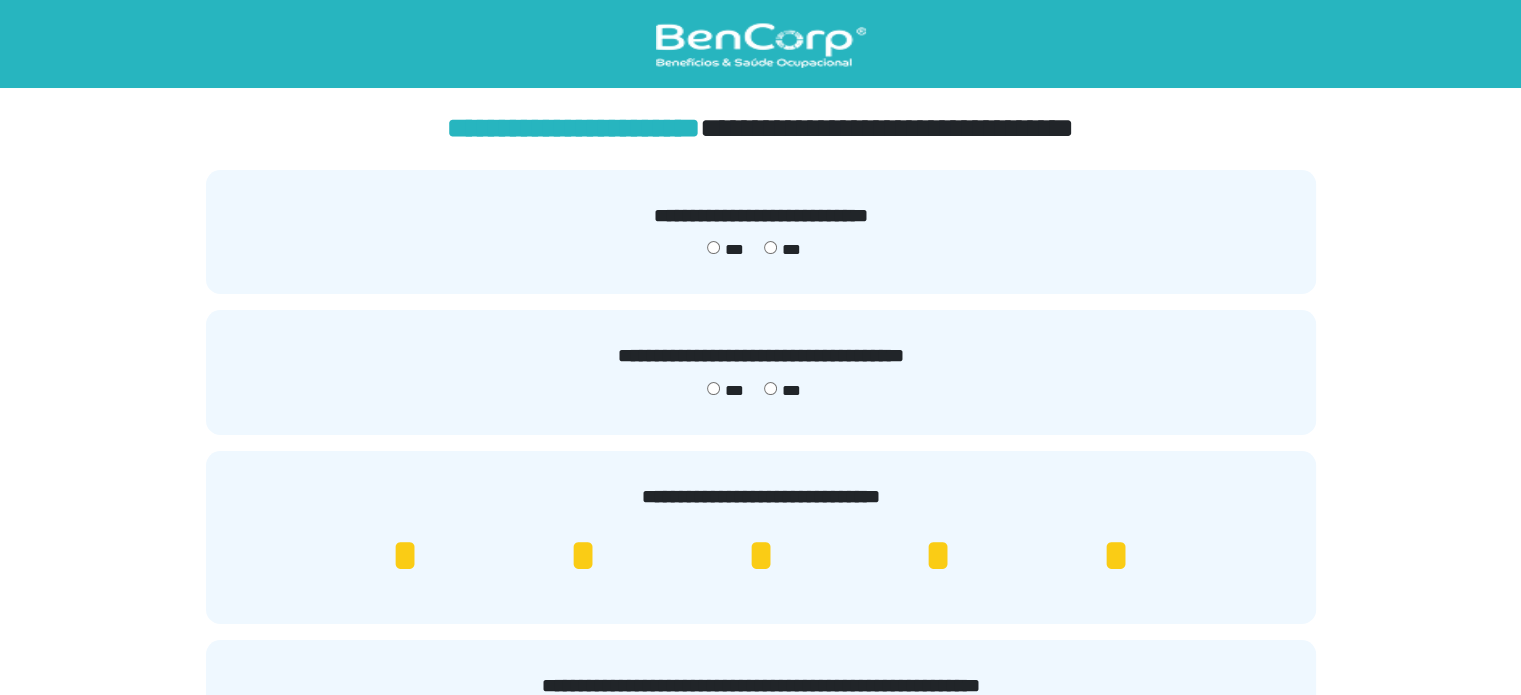 click on "[FIRST] [LAST] [STREET] [CITY] [STATE] [ZIP] [COUNTRY] [COORDINATES] [COORDINATES] [ADDRESS_LINE_2] [ADDRESS_LINE_3] [ADDRESS_LINE_4] [ADDRESS_LINE_5] [ADDRESS_LINE_6] [ADDRESS_LINE_7] [ADDRESS_LINE_8] [ADDRESS_LINE_9] [ADDRESS_LINE_10] [ADDRESS_LINE_11] [ADDRESS_LINE_12] [ADDRESS_LINE_13] [ADDRESS_LINE_14] [ADDRESS_LINE_15] [ADDRESS_LINE_16] [ADDRESS_LINE_17] [ADDRESS_LINE_18] [ADDRESS_LINE_19] [ADDRESS_LINE_20] [ADDRESS_LINE_21] [ADDRESS_LINE_22] [ADDRESS_LINE_23] [ADDRESS_LINE_24] [ADDRESS_LINE_25] [ADDRESS_LINE_26] [ADDRESS_LINE_27] [ADDRESS_LINE_28] [ADDRESS_LINE_29] [ADDRESS_LINE_30] [ADDRESS_LINE_31] [ADDRESS_LINE_32] [ADDRESS_LINE_33] [ADDRESS_LINE_34] [ADDRESS_LINE_35] [ADDRESS_LINE_36] [ADDRESS_LINE_37] [ADDRESS_LINE_38] [ADDRESS_LINE_39] [ADDRESS_LINE_40] [ADDRESS_LINE_41] [ADDRESS_LINE_42] [ADDRESS_LINE_43] [ADDRESS_LINE_44] [ADDRESS_LINE_45] [ADDRESS_LINE_46] [ADDRESS_LINE_47] [ADDRESS_LINE_48] [ADDRESS_LINE_49] [ADDRESS_LINE_50] [ADDRESS_LINE_51] [ADDRESS_LINE_52] [ADDRESS_LINE_53] [ADDRESS_LINE_54] [ADDRESS_LINE_55] [ADDRESS_LINE_56] [ADDRESS_LINE_57] [ADDRESS_LINE_58] [ADDRESS_LINE_59] [ADDRESS_LINE_60] [ADDRESS_LINE_61] [ADDRESS_LINE_62] [ADDRESS_LINE_63] [ADDRESS_LINE_64] [ADDRESS_LINE_65] [ADDRESS_LINE_66] [ADDRESS_LINE_67] [ADDRESS_LINE_68] [ADDRESS_LINE_69] [ADDRESS_LINE_70] [ADDRESS_LINE_71] [ADDRESS_LINE_72] [ADDRESS_LINE_73] [ADDRESS_LINE_74] [ADDRESS_LINE_75] [ADDRESS_LINE_76] [ADDRESS_LINE_77] [ADDRESS_LINE_78] [ADDRESS_LINE_79] [ADDRESS_LINE_80] [ADDRESS_LINE_81] [ADDRESS_LINE_82] [ADDRESS_LINE_83] [ADDRESS_LINE_84] [ADDRESS_LINE_85] [ADDRESS_LINE_86] [ADDRESS_LINE_87] [ADDRESS_LINE_88] [ADDRESS_LINE_89] [ADDRESS_LINE_90] [ADDRESS_LINE_91] [ADDRESS_LINE_92] [ADDRESS_LINE_93] [ADDRESS_LINE_94] [ADDRESS_LINE_95] [ADDRESS_LINE_96] [ADDRESS_LINE_97] [ADDRESS_LINE_98] [ADDRESS_LINE_99] [ADDRESS_LINE_100]" at bounding box center [760, 617] 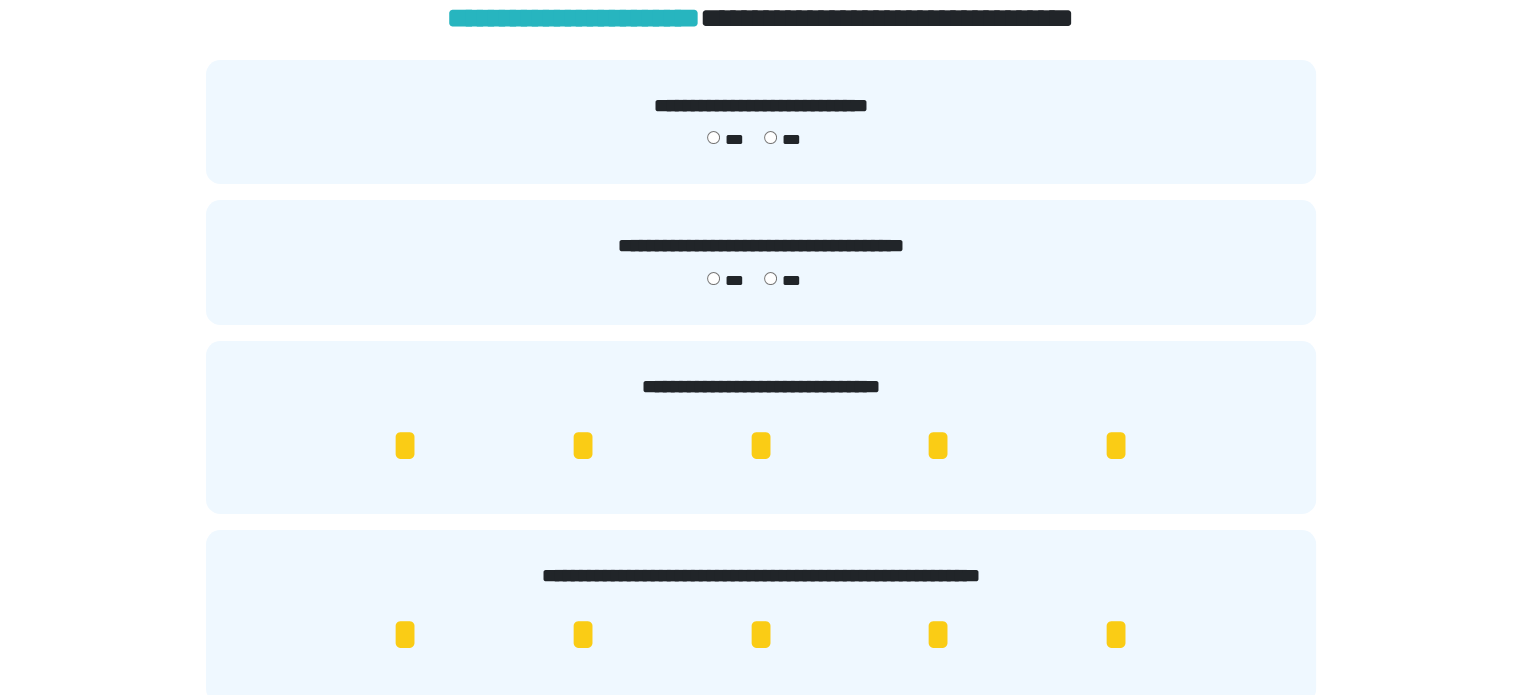 scroll, scrollTop: 0, scrollLeft: 0, axis: both 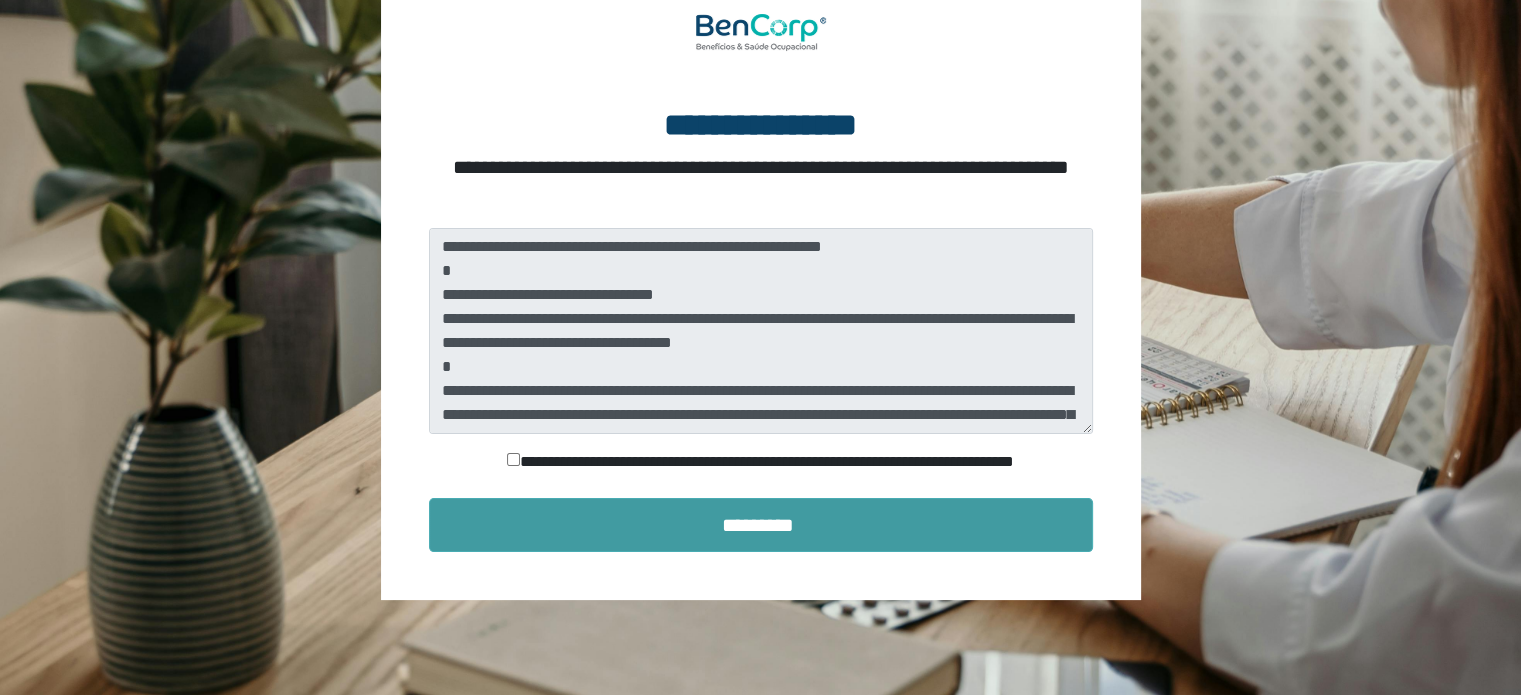 click on "*********" at bounding box center (761, 525) 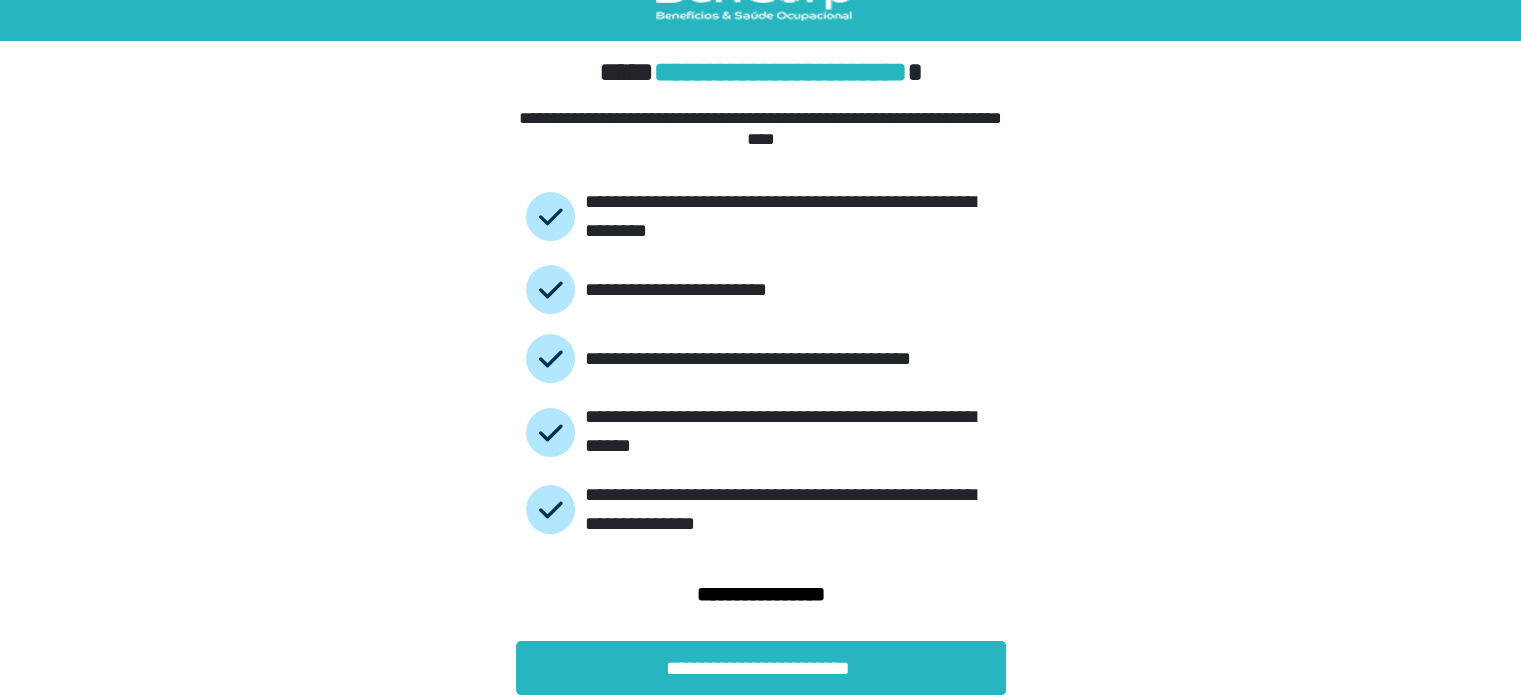 scroll, scrollTop: 46, scrollLeft: 0, axis: vertical 